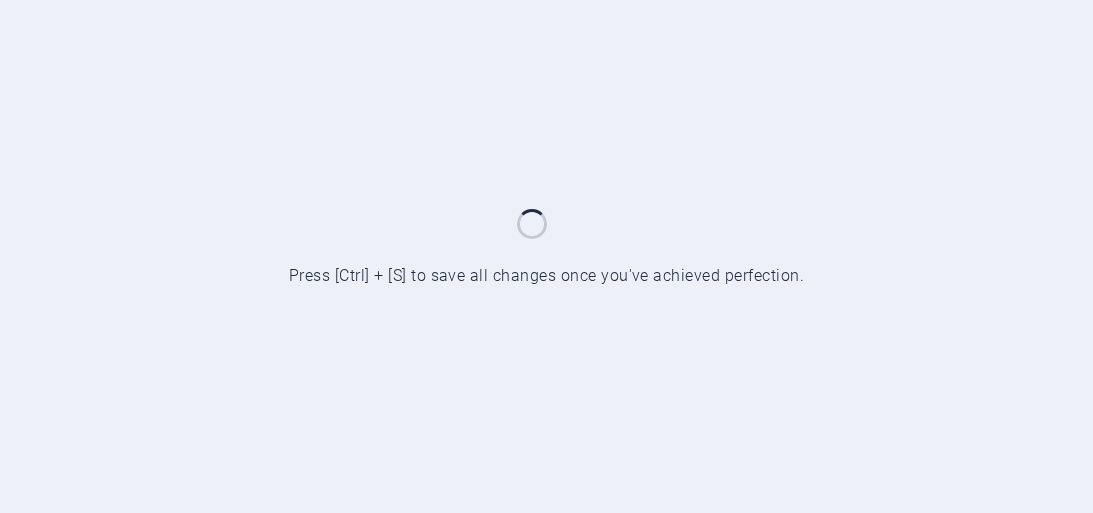 scroll, scrollTop: 0, scrollLeft: 0, axis: both 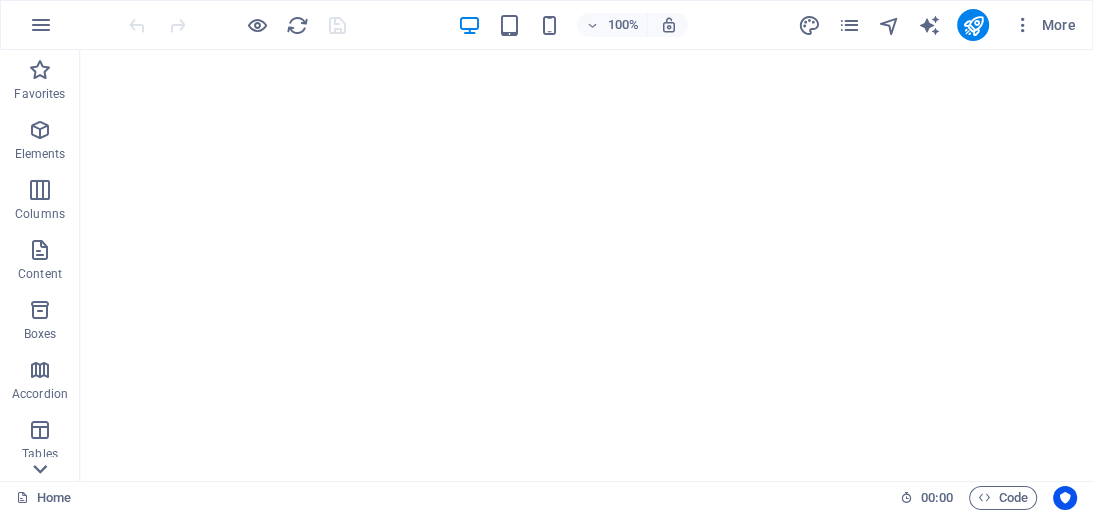 click 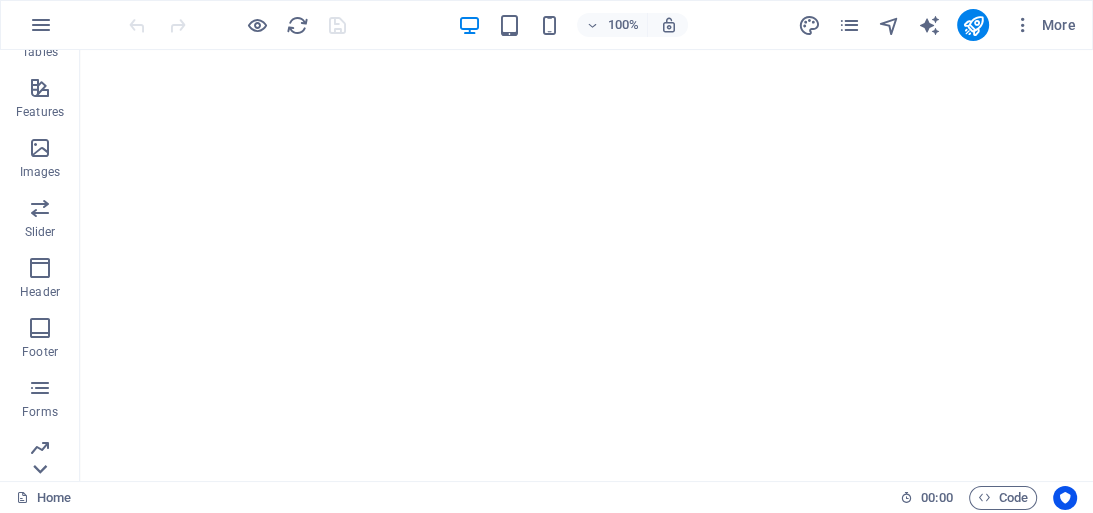 scroll, scrollTop: 431, scrollLeft: 0, axis: vertical 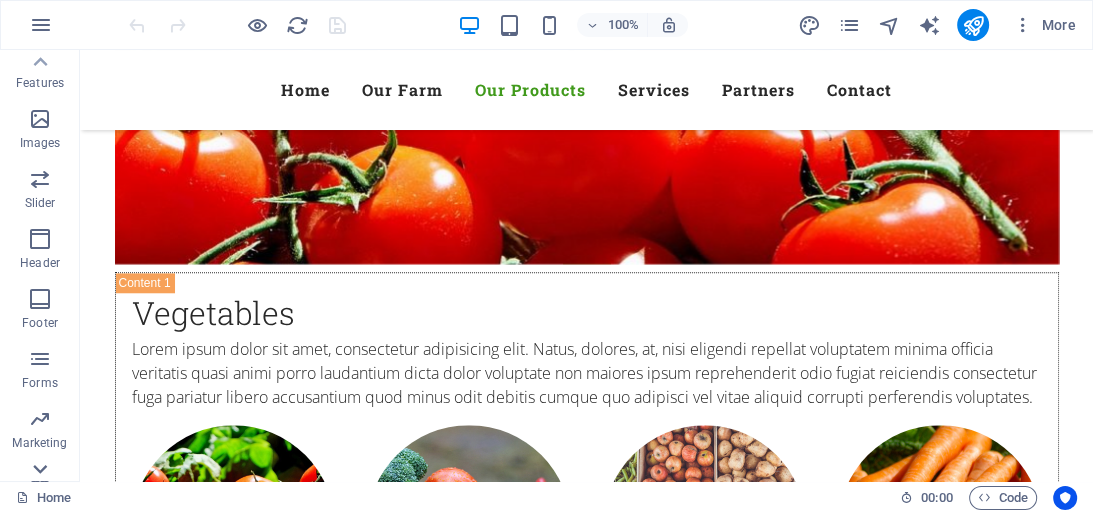 click 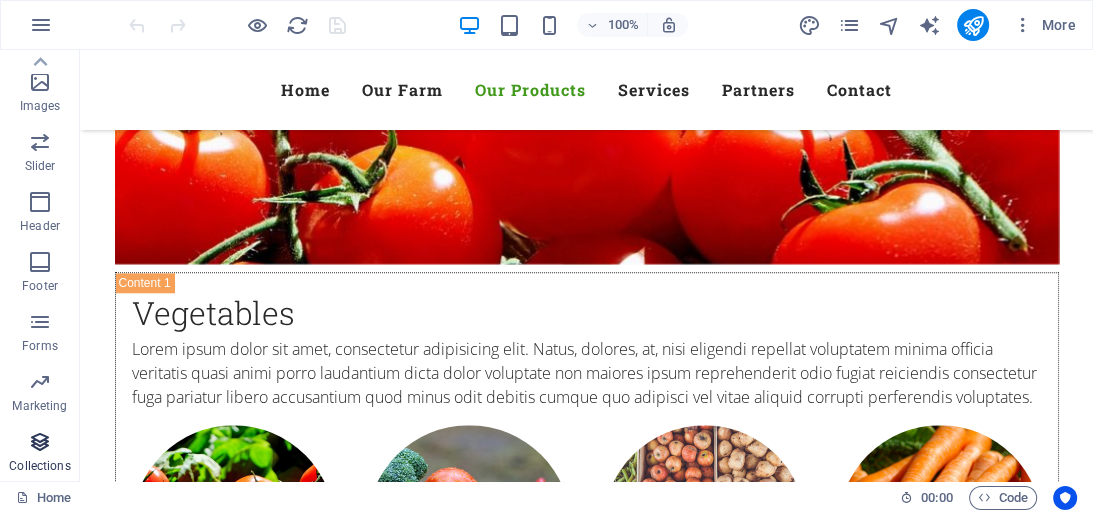 click at bounding box center (40, 442) 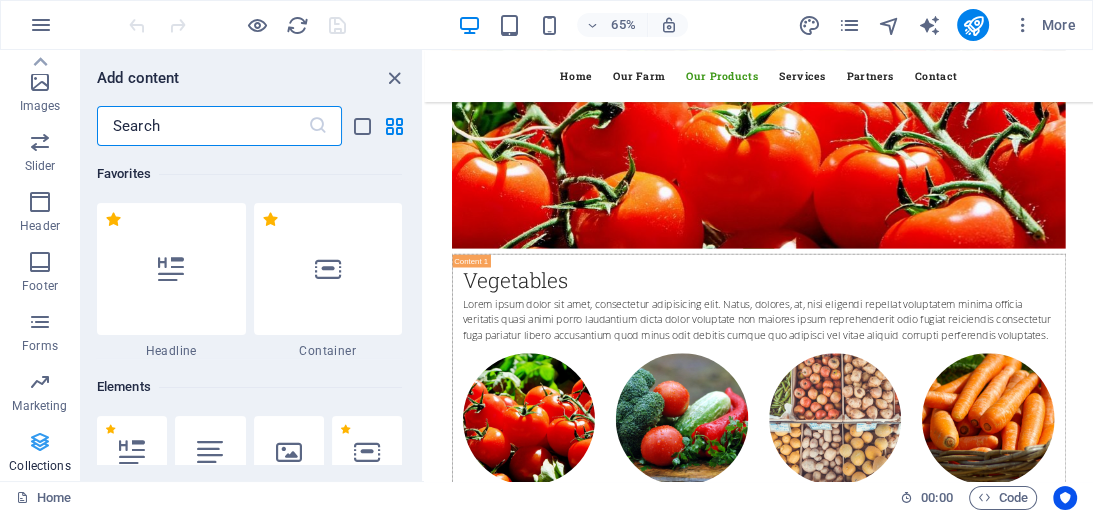 scroll, scrollTop: 1339, scrollLeft: 0, axis: vertical 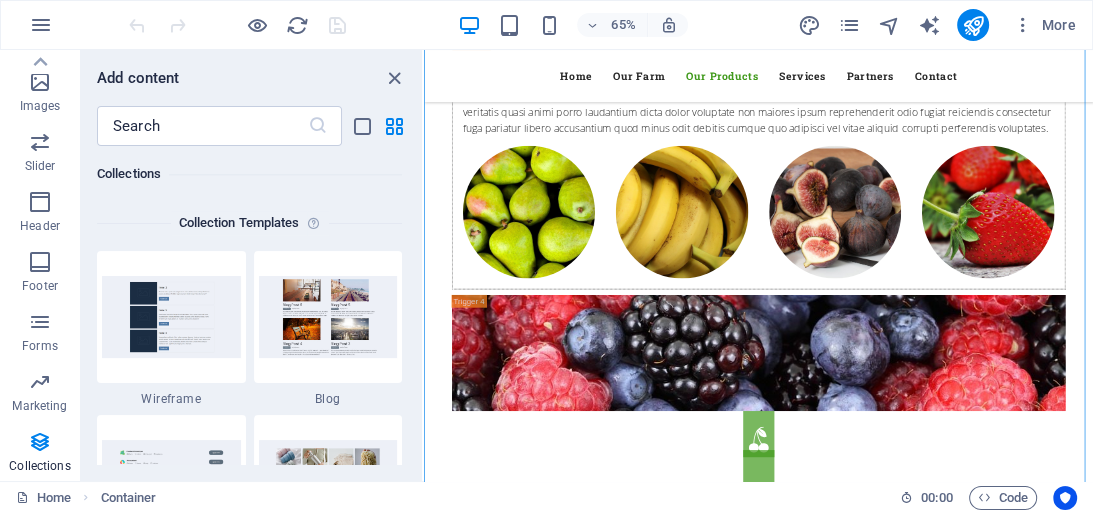 drag, startPoint x: 433, startPoint y: 636, endPoint x: 441, endPoint y: 726, distance: 90.35486 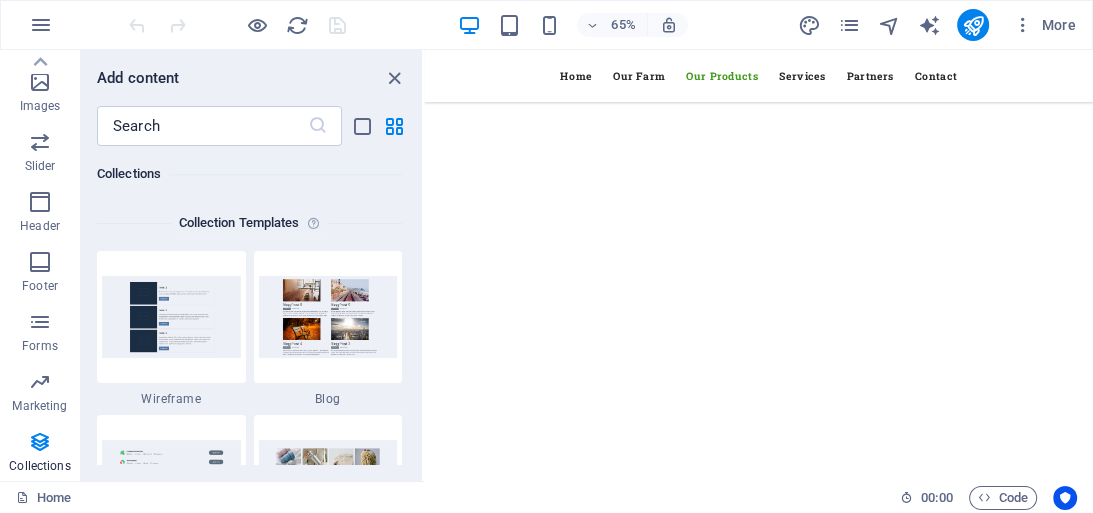 scroll, scrollTop: 0, scrollLeft: 0, axis: both 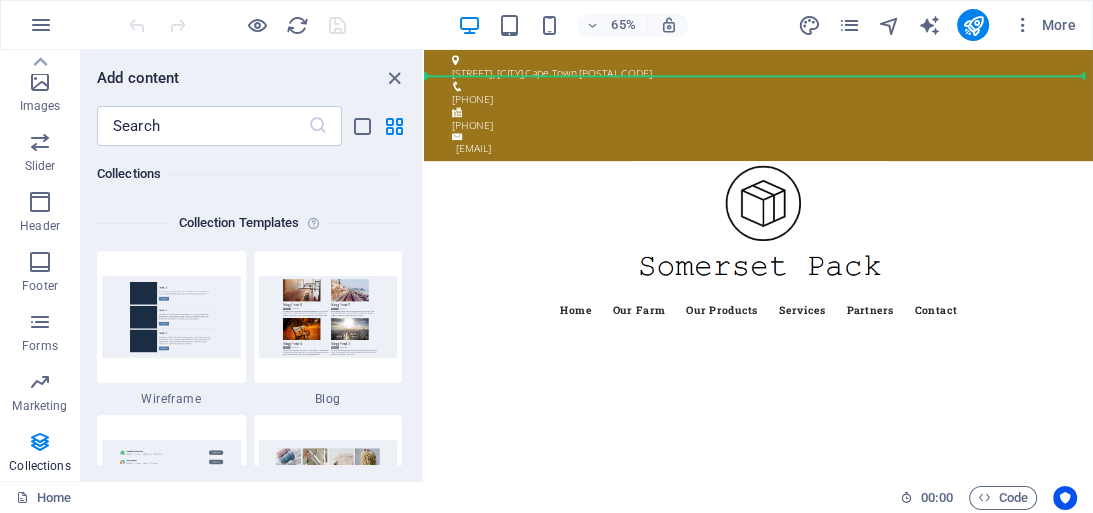 click on "Collections" at bounding box center (249, 174) 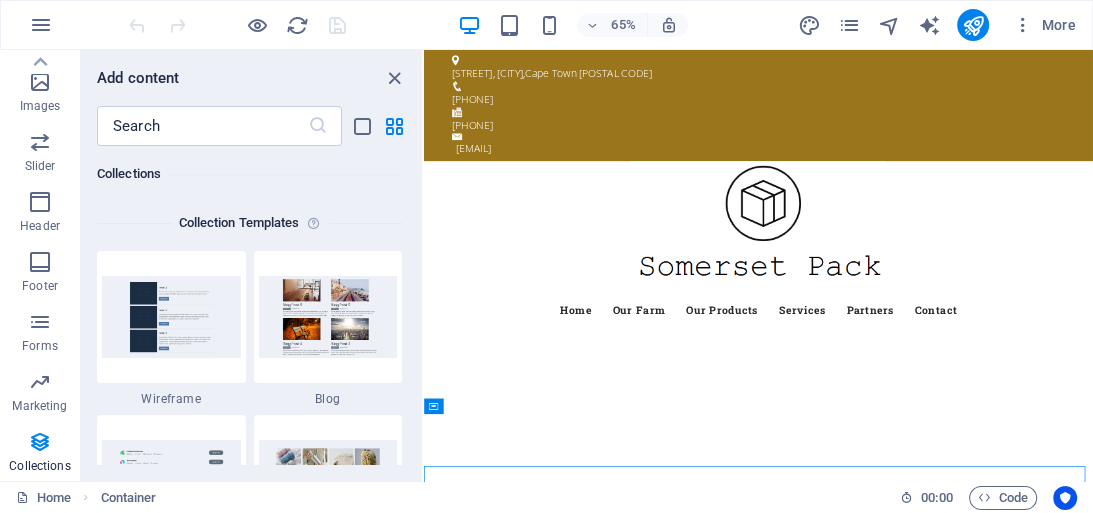drag, startPoint x: 416, startPoint y: 208, endPoint x: 417, endPoint y: 270, distance: 62.008064 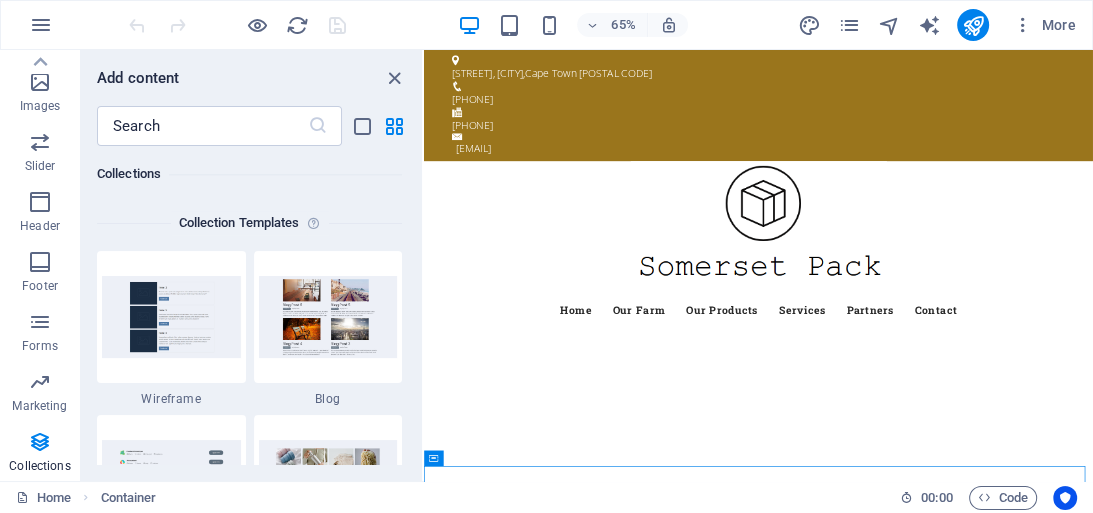 drag, startPoint x: 408, startPoint y: 392, endPoint x: 411, endPoint y: 229, distance: 163.0276 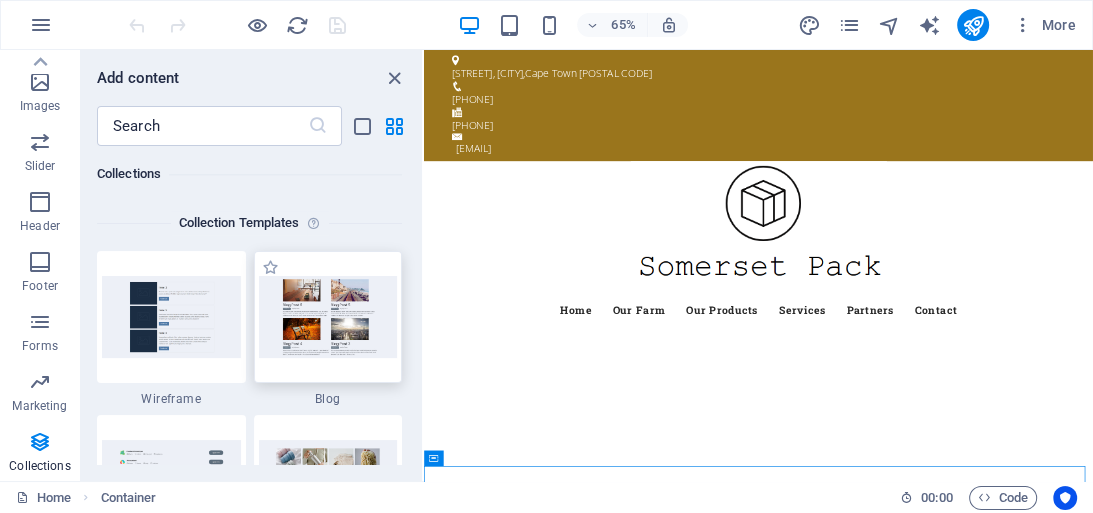 type 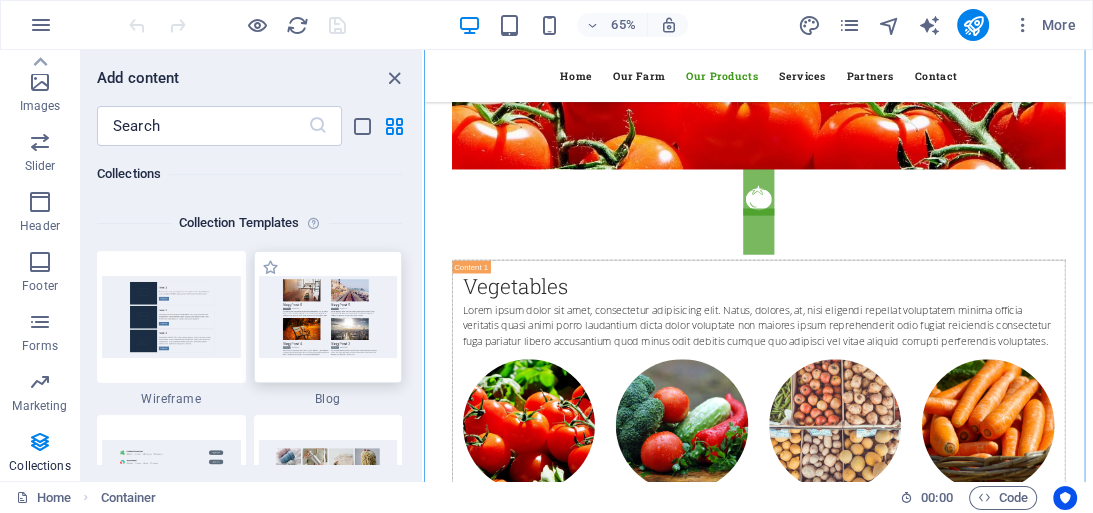 scroll, scrollTop: 1393, scrollLeft: 0, axis: vertical 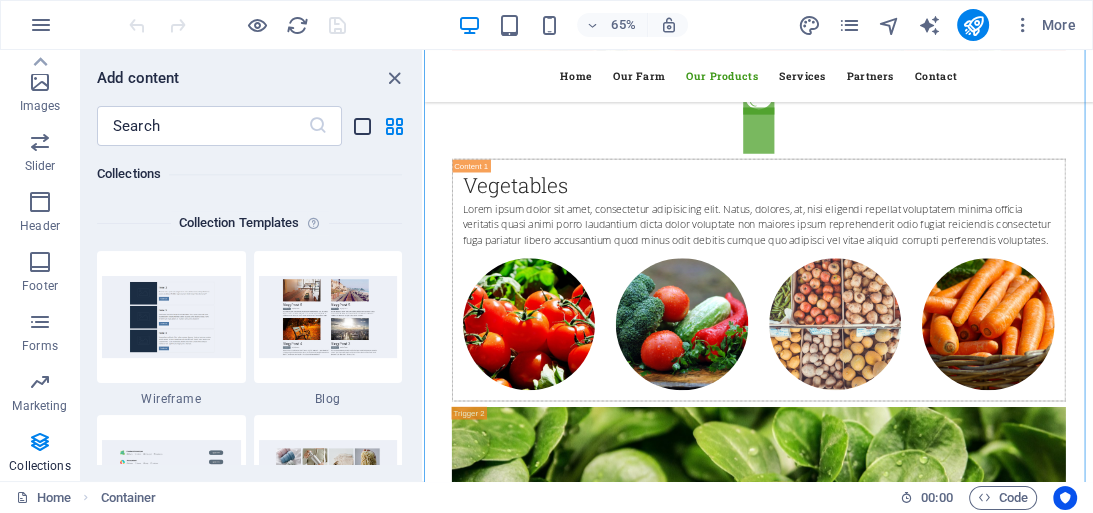 click at bounding box center (362, 126) 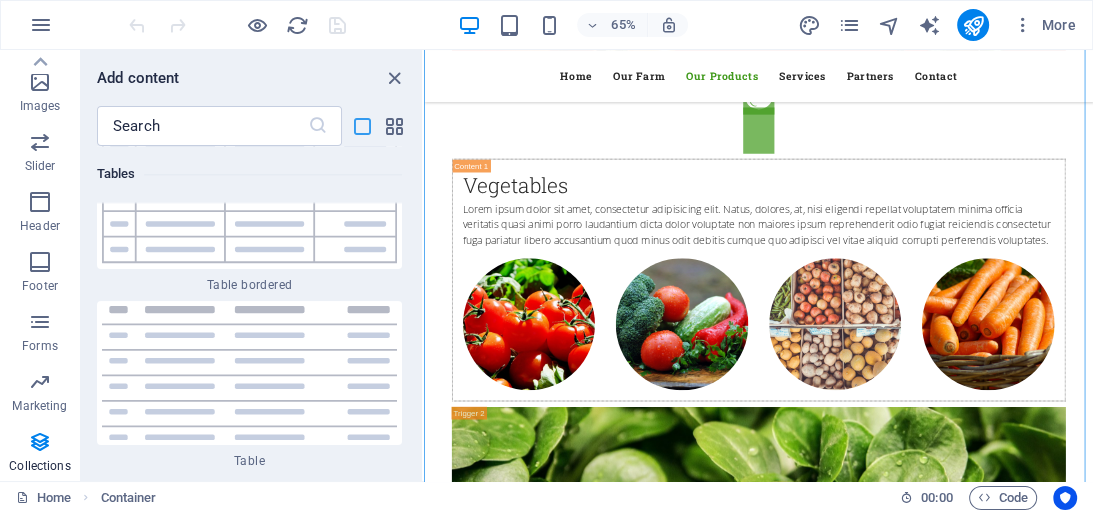 scroll, scrollTop: 41121, scrollLeft: 0, axis: vertical 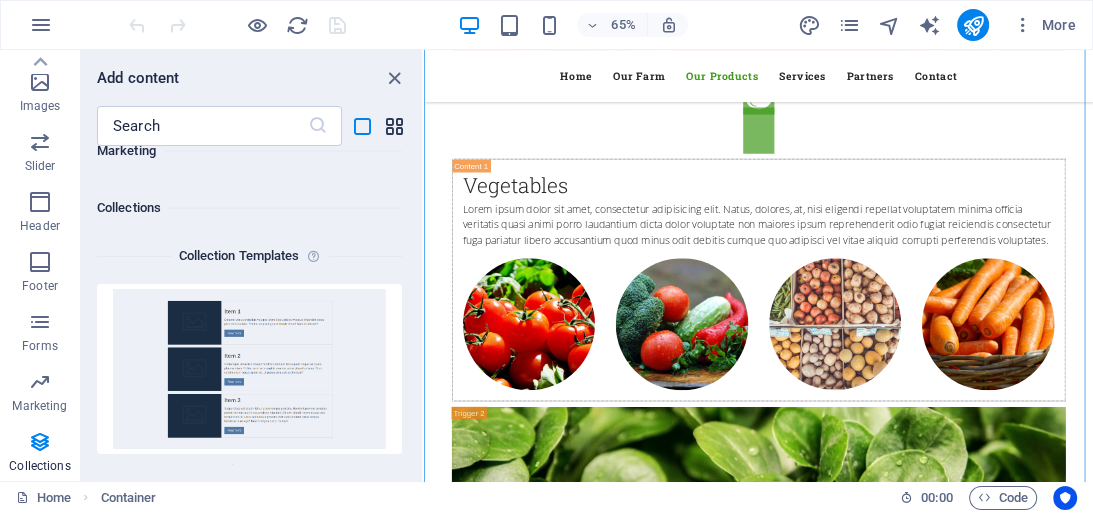 click at bounding box center (394, 126) 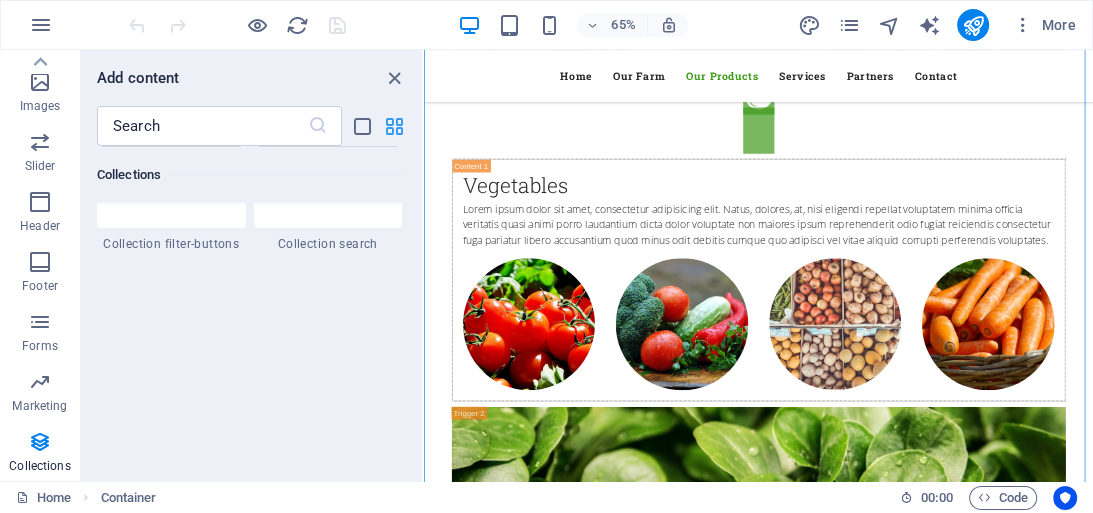 scroll, scrollTop: 18306, scrollLeft: 0, axis: vertical 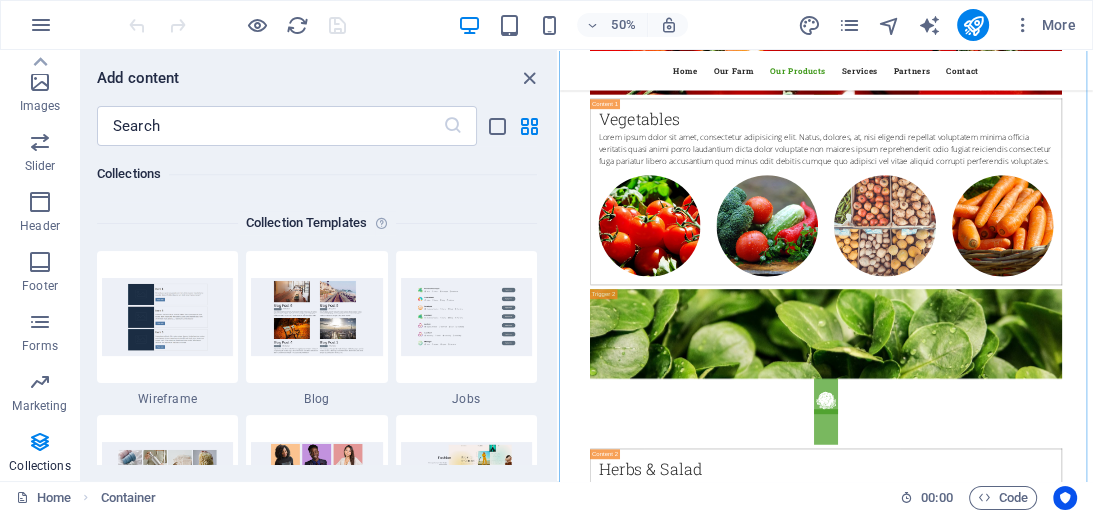 drag, startPoint x: 422, startPoint y: 165, endPoint x: 0, endPoint y: 543, distance: 566.5404 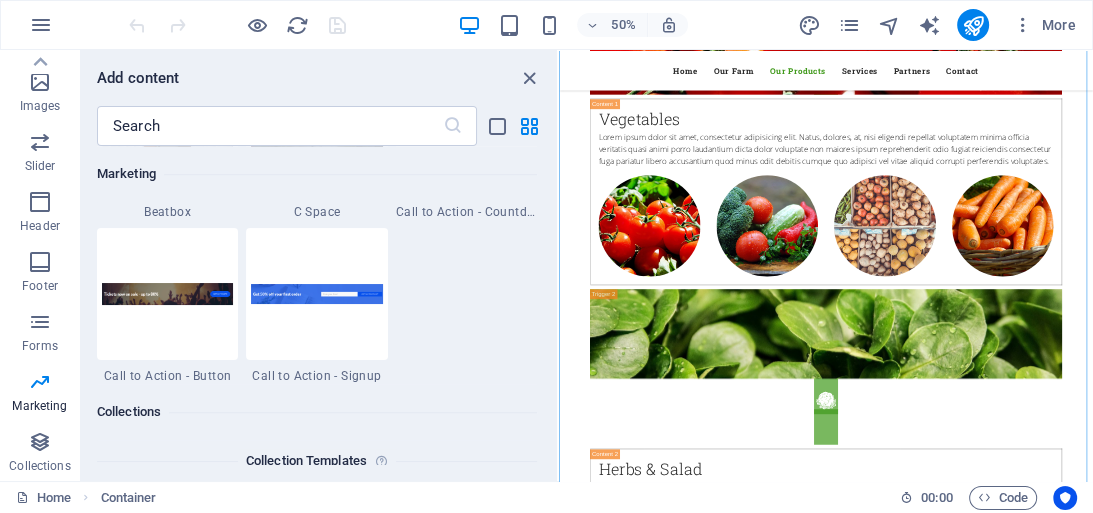 scroll, scrollTop: 12216, scrollLeft: 0, axis: vertical 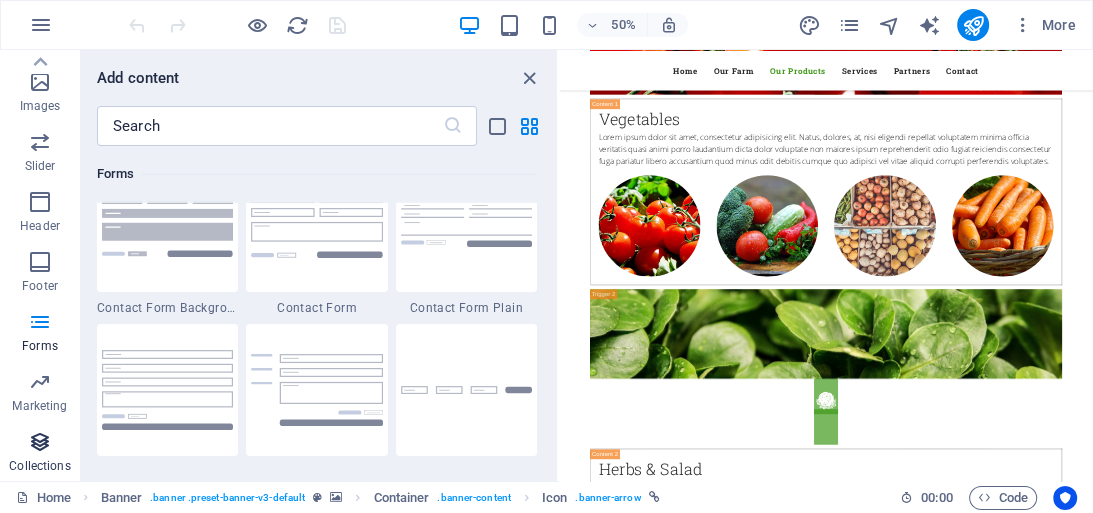 click on "Collections" at bounding box center (39, 466) 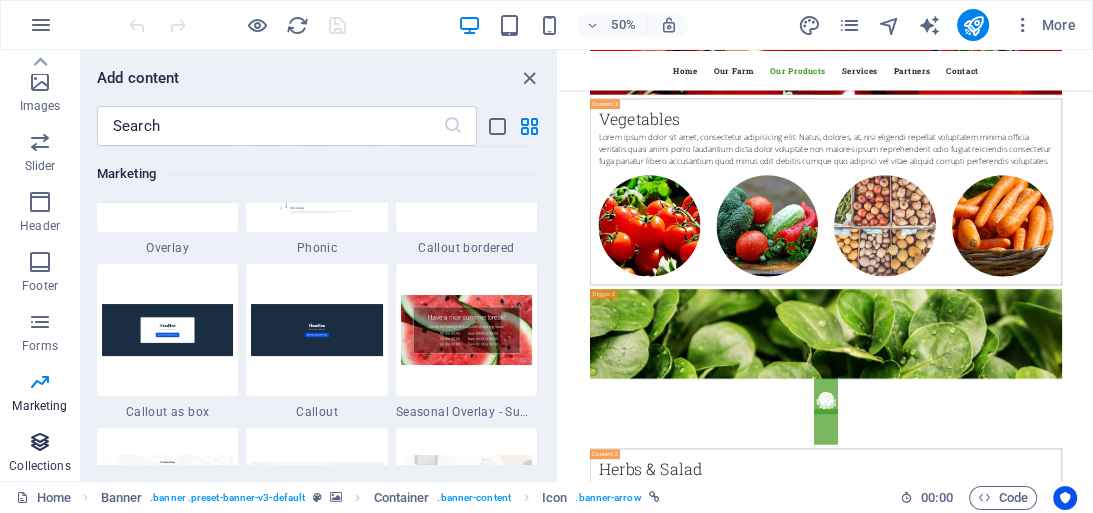 scroll, scrollTop: 12522, scrollLeft: 0, axis: vertical 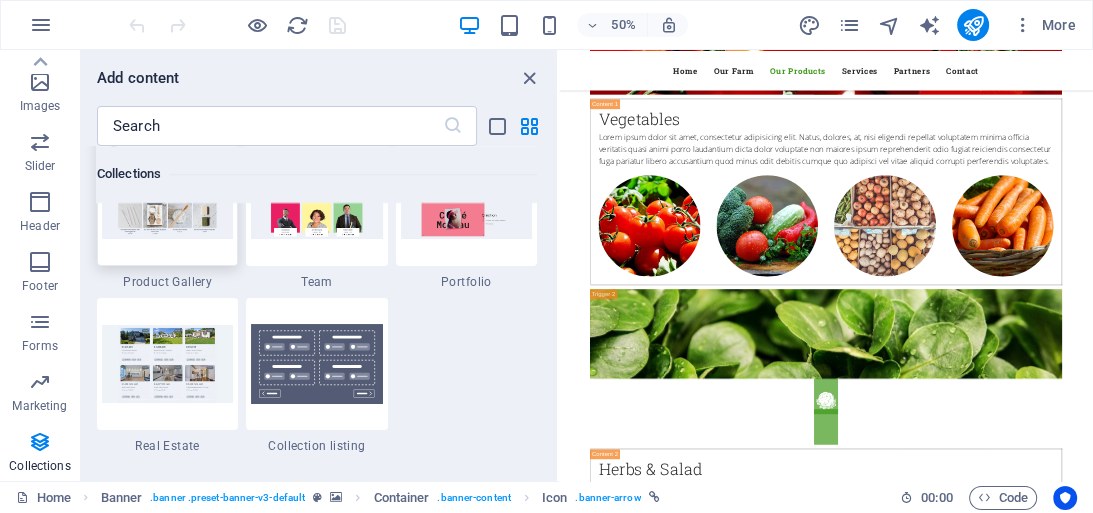 click at bounding box center [167, 199] 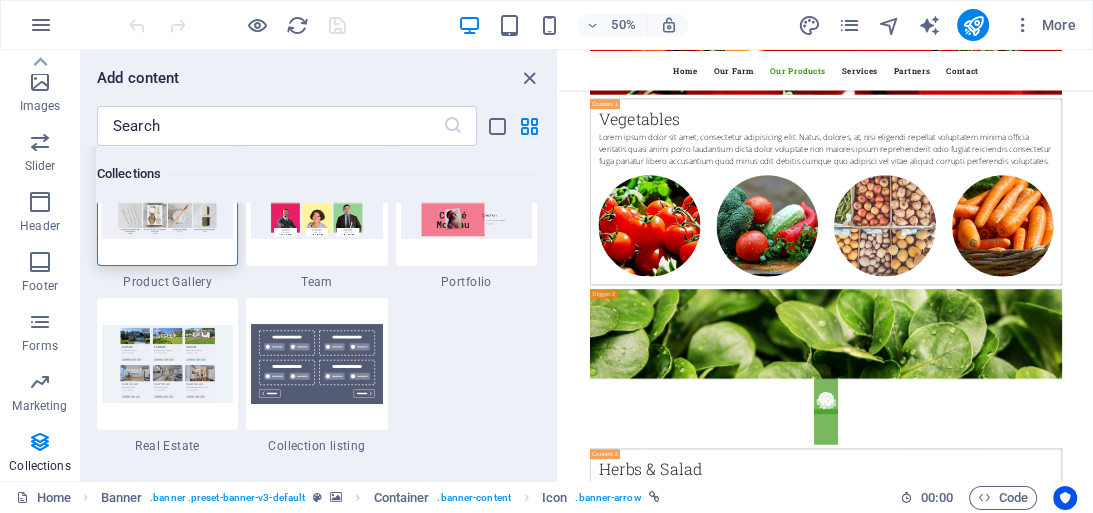 click on "Favorites 1 Star Headline 1 Star Container Elements 1 Star Headline 1 Star Text 1 Star Image 1 Star Container 1 Star Spacer 1 Star Separator 1 Star HTML 1 Star Icon 1 Star Button 1 Star Logo 1 Star SVG 1 Star Image slider 1 Star Slider 1 Star Gallery 1 Star Menu 1 Star Map 1 Star Facebook 1 Star Video 1 Star YouTube 1 Star Vimeo 1 Star Document 1 Star Audio 1 Star Iframe 1 Star Privacy 1 Star Languages Columns 1 Star Container 1 Star 2 columns 1 Star 3 columns 1 Star 4 columns 1 Star 5 columns 1 Star 6 columns 1 Star 40-60 1 Star 20-80 1 Star 80-20 1 Star 30-70 1 Star 70-30 1 Star Unequal Columns 1 Star 25-25-50 1 Star 25-50-25 1 Star 50-25-25 1 Star 20-60-20 1 Star 50-16-16-16 1 Star 16-16-16-50 1 Star Grid 2-1 1 Star Grid 1-2 1 Star Grid 3-1 1 Star Grid 1-3 1 Star Grid 4-1 1 Star Grid 1-4 1 Star Grid 1-2-1 1 Star Grid 1-1-2 1 Star Grid 2h-2v 1 Star Grid 2v-2h 1 Star Grid 2-1-2 1 Star Grid 3-4 Content 1 Star Text in columns 1 Star Text 1 Star Text with separator 1 Star Image with text box 1 Star 1 Star Boxes" at bounding box center [319, 305] 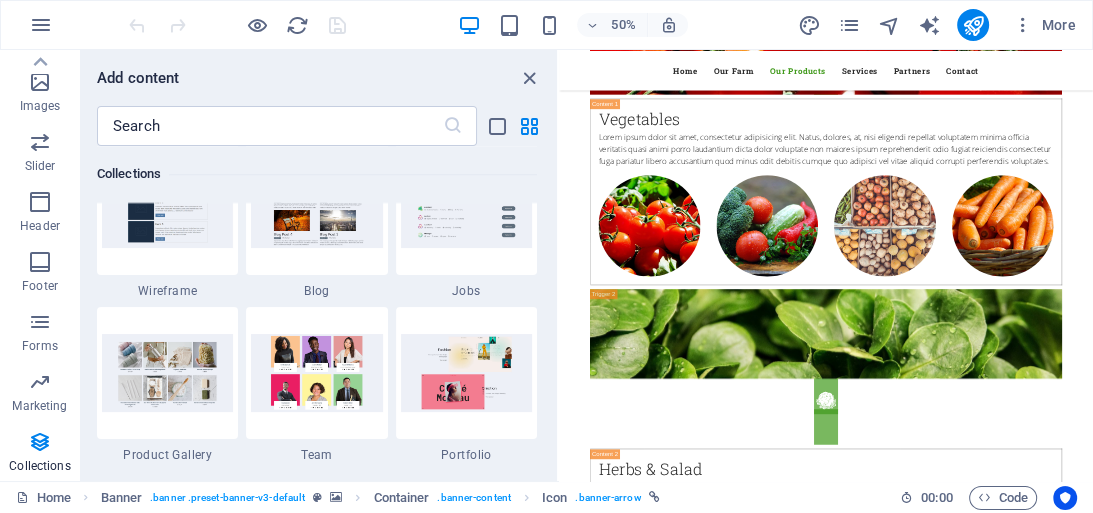 scroll, scrollTop: 12664, scrollLeft: 0, axis: vertical 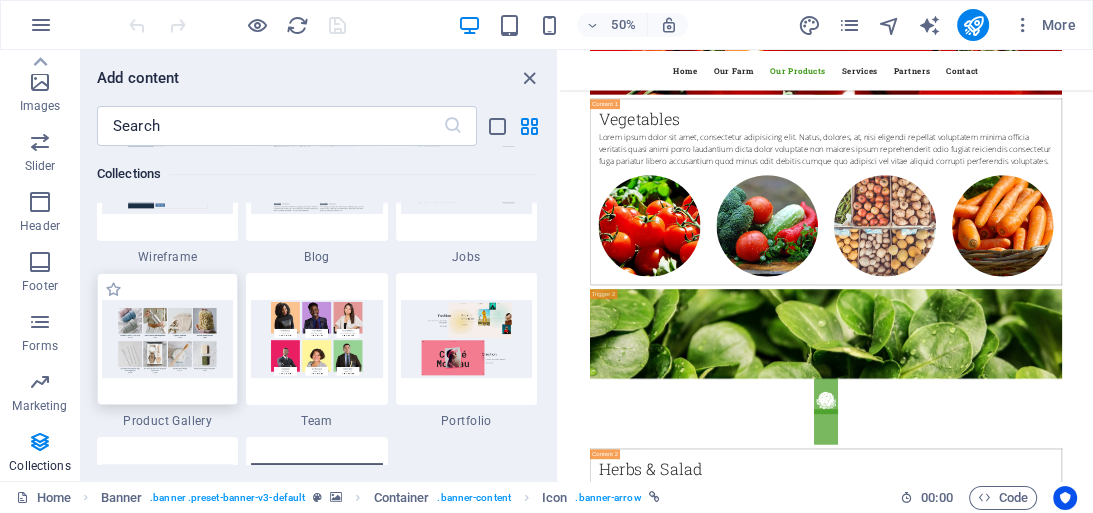 click at bounding box center [167, 338] 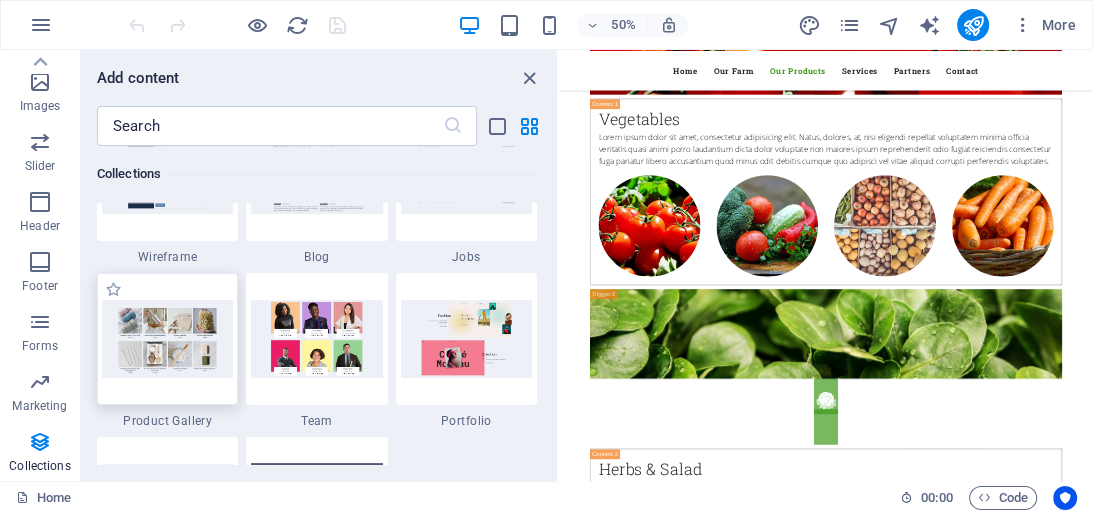 click at bounding box center [167, 338] 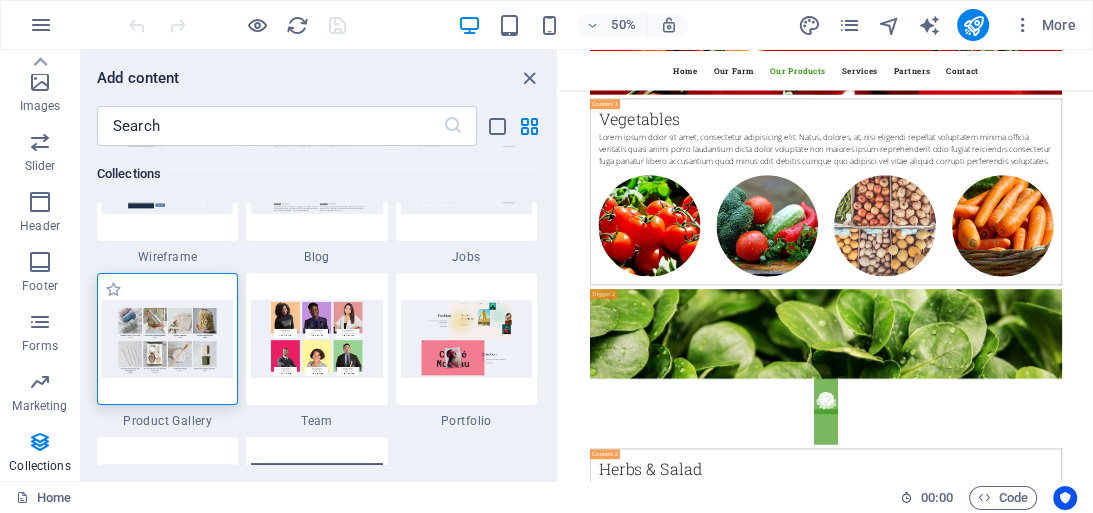 click at bounding box center [167, 338] 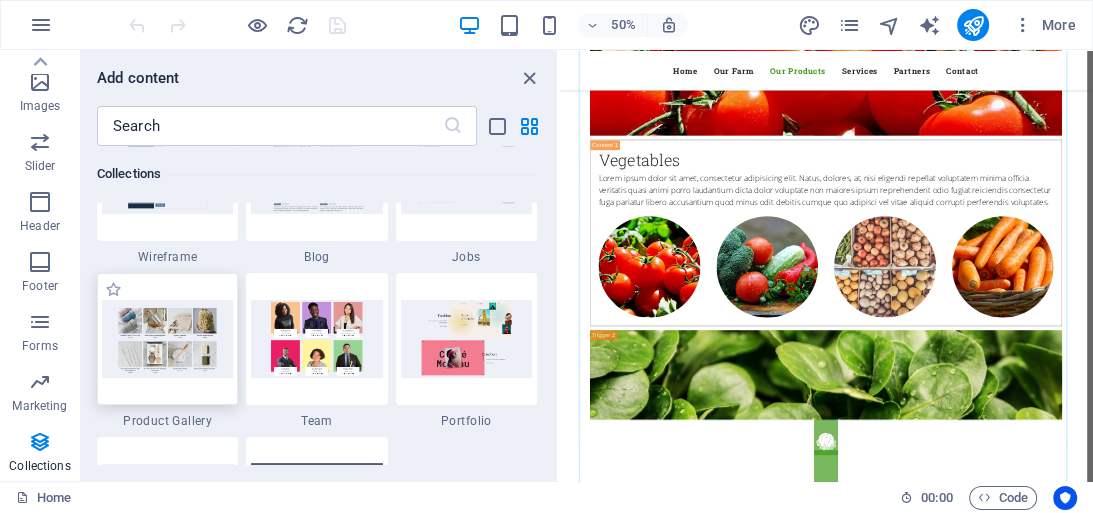 scroll, scrollTop: 1480, scrollLeft: 0, axis: vertical 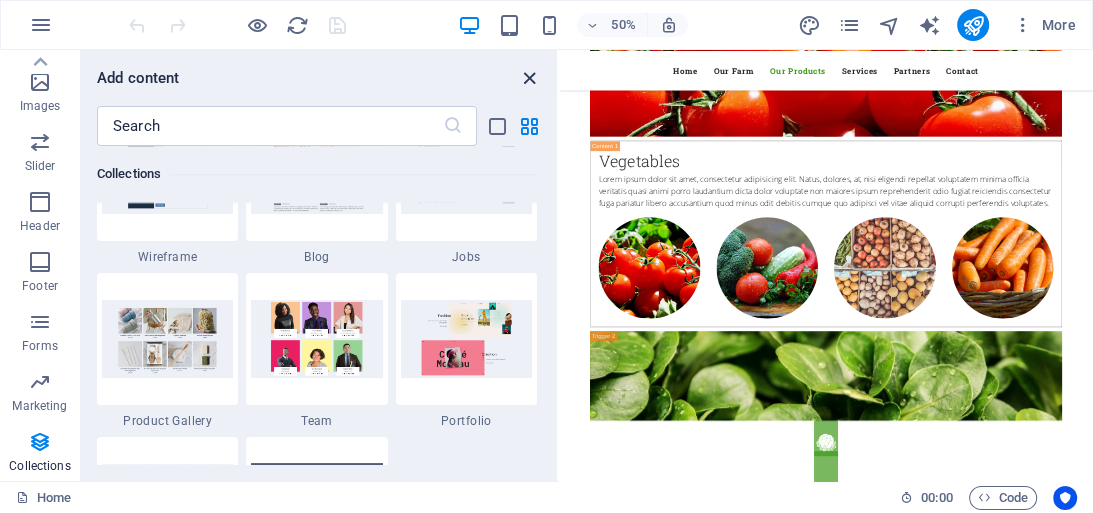 click at bounding box center [529, 78] 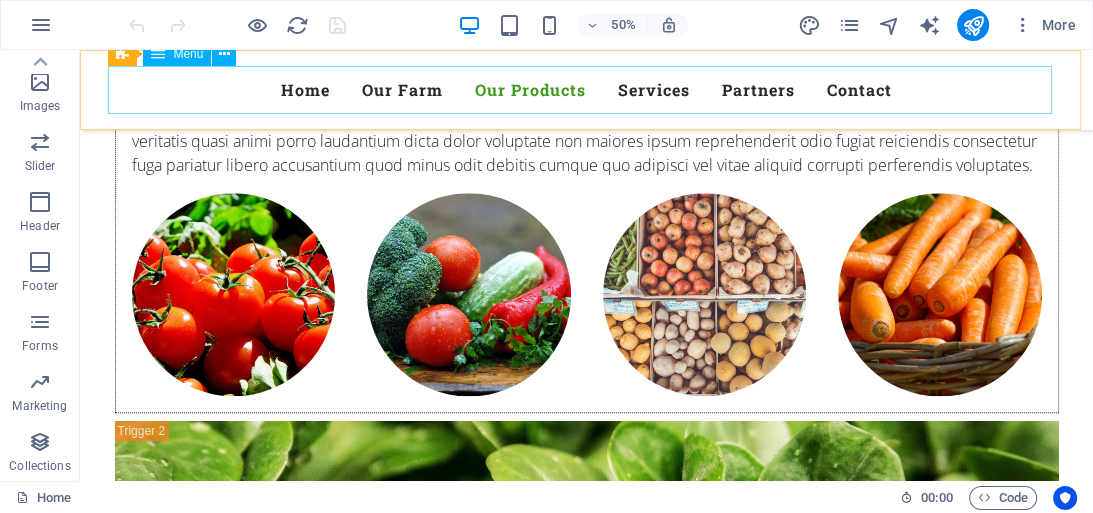 scroll, scrollTop: 1289, scrollLeft: 0, axis: vertical 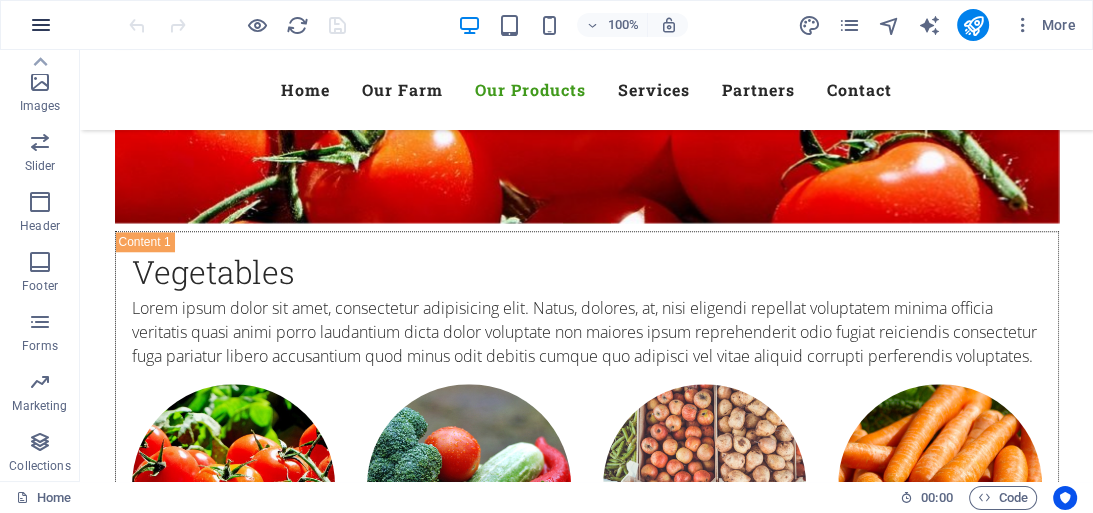 click at bounding box center (41, 25) 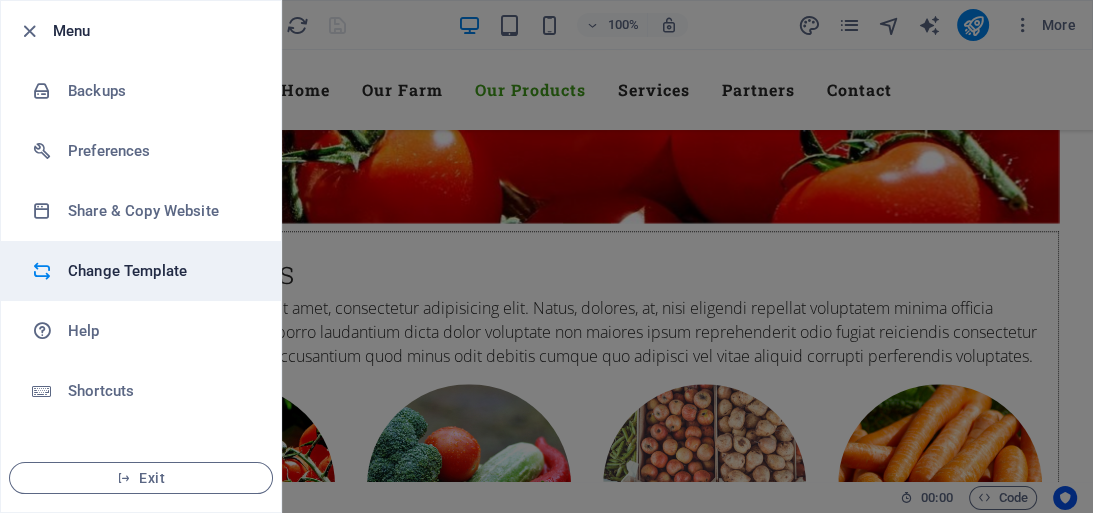 click on "Change Template" at bounding box center (160, 271) 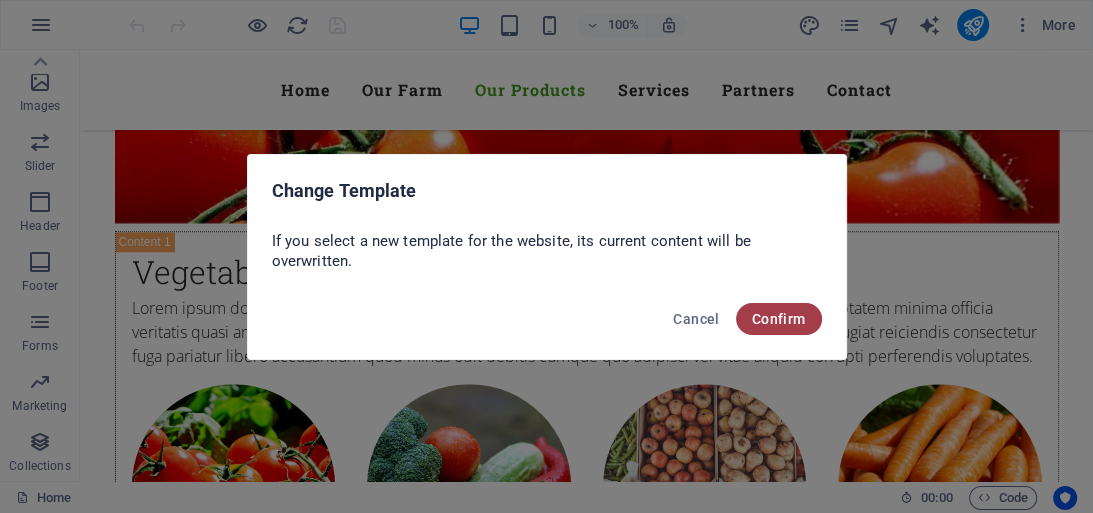 click on "Confirm" at bounding box center (779, 319) 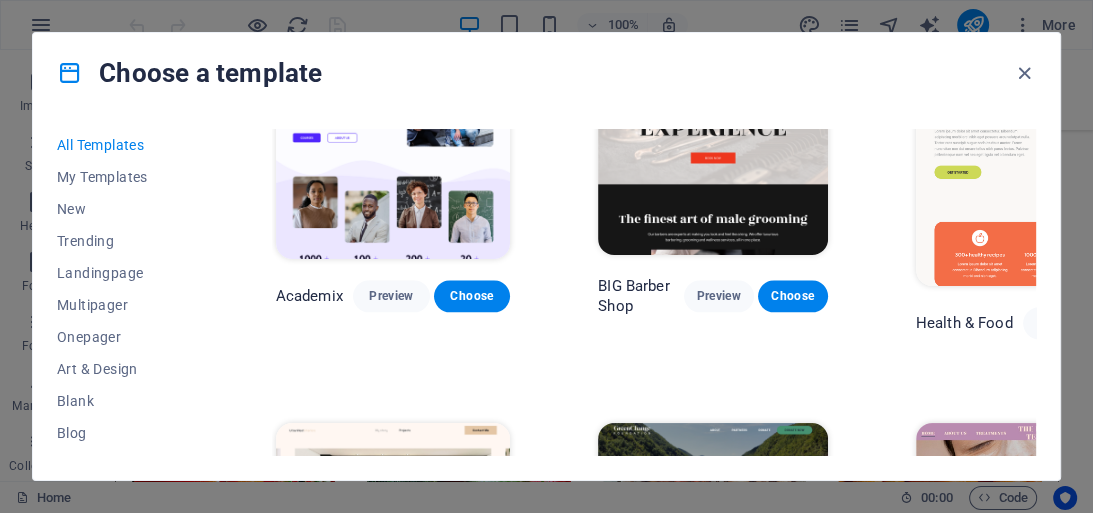 scroll, scrollTop: 1585, scrollLeft: 0, axis: vertical 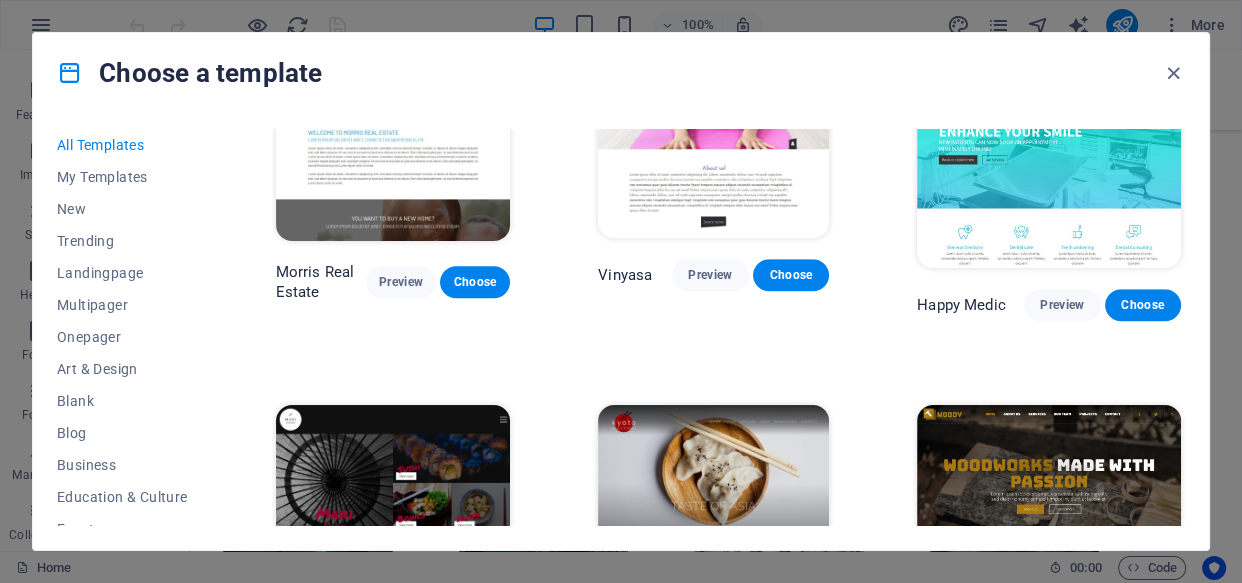 click on "Portfolio Preview Choose" at bounding box center (1049, 5880) 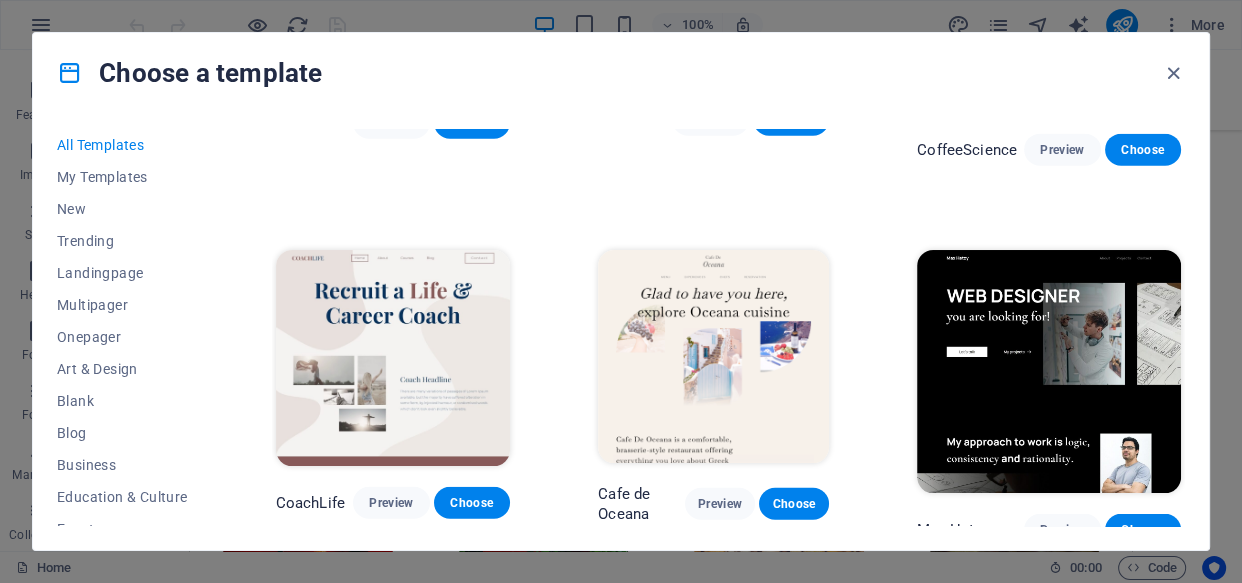 scroll, scrollTop: 4500, scrollLeft: 3, axis: both 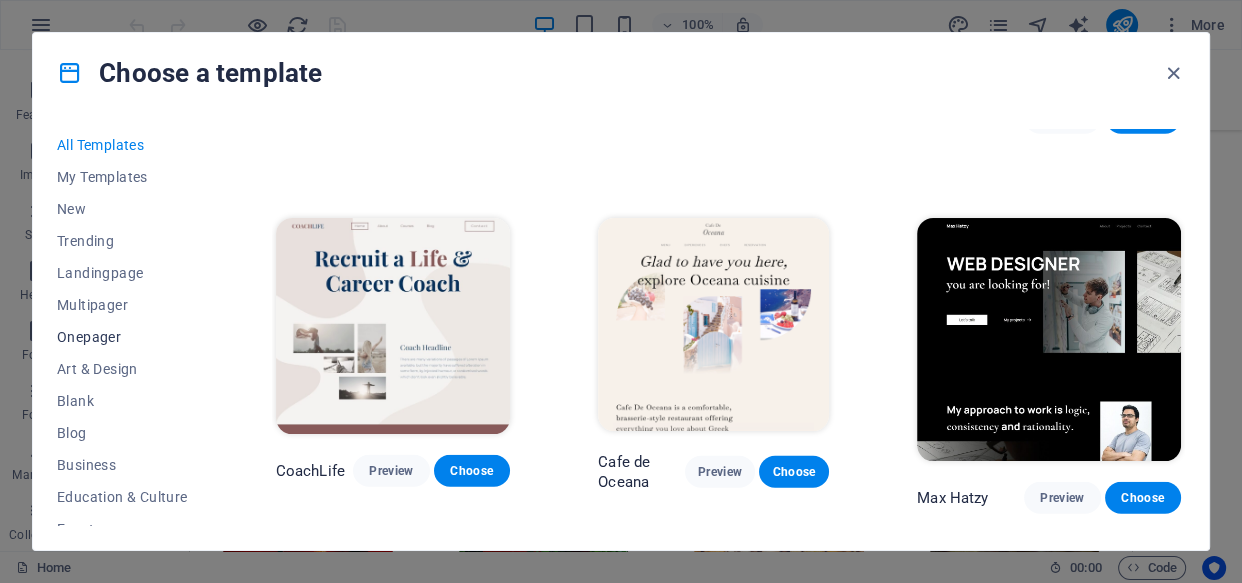 click on "Onepager" at bounding box center [122, 337] 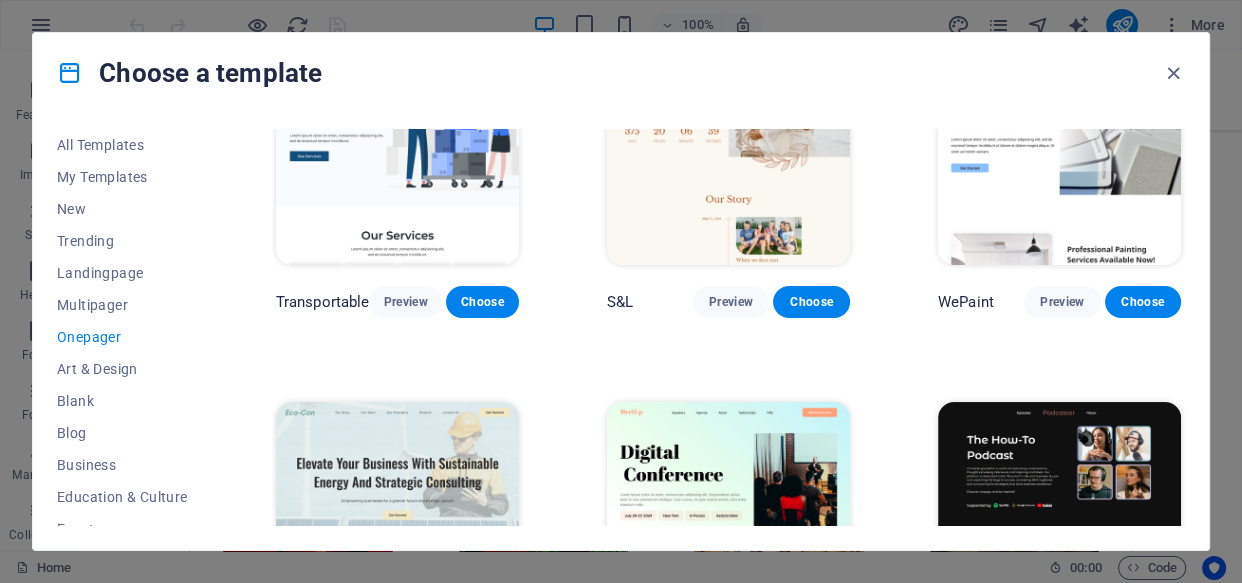 scroll, scrollTop: 0, scrollLeft: 0, axis: both 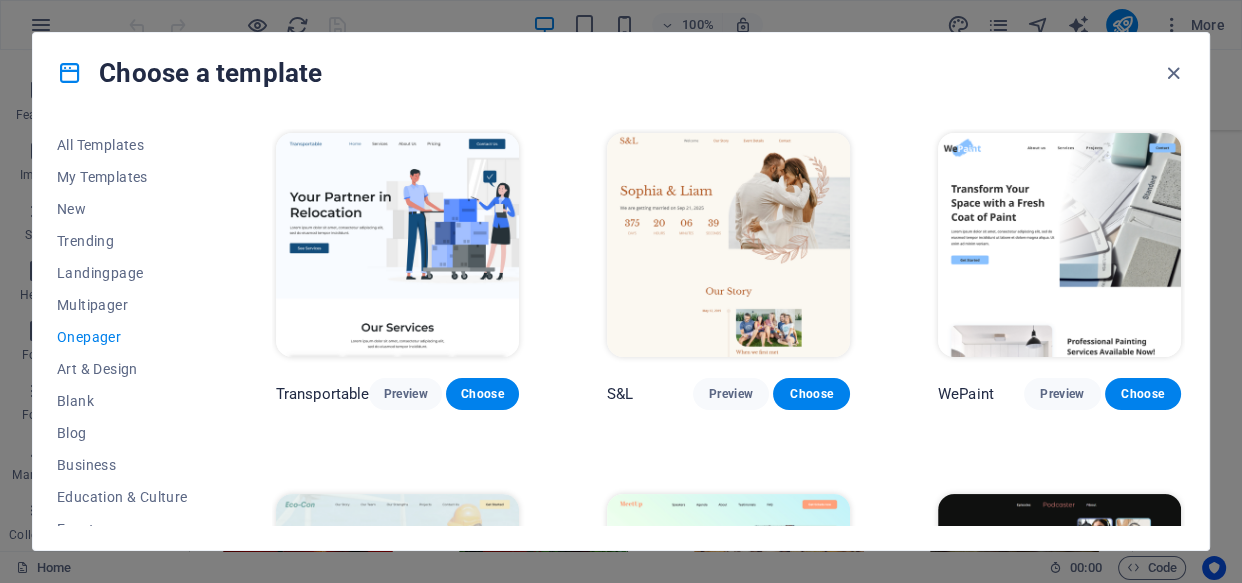 click on "Onepager" at bounding box center [122, 337] 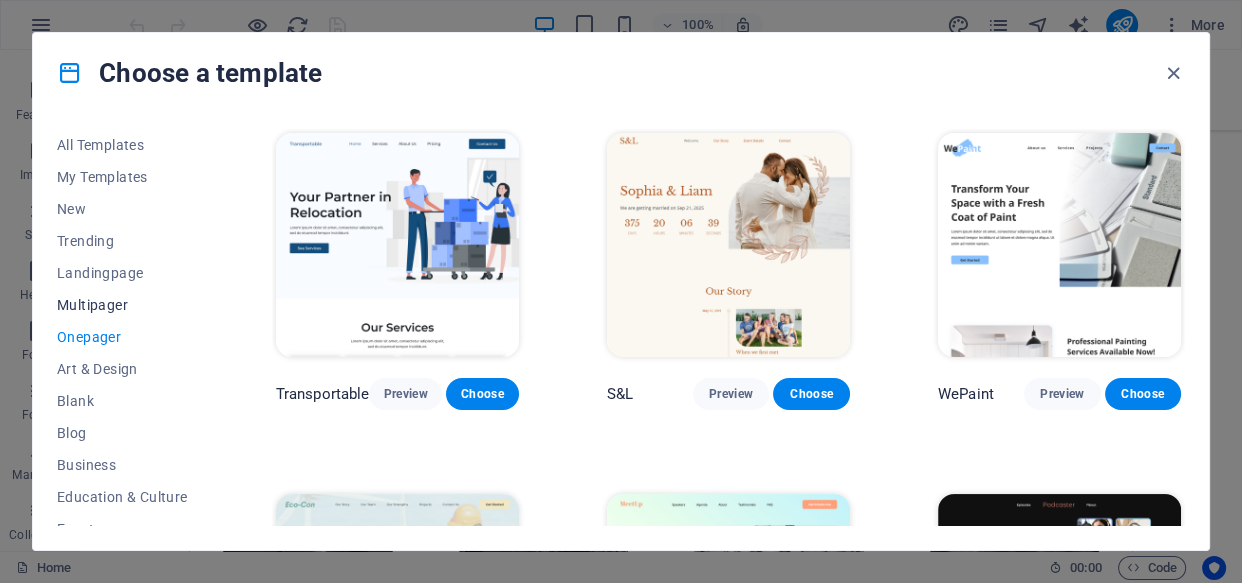 click on "Multipager" at bounding box center (122, 305) 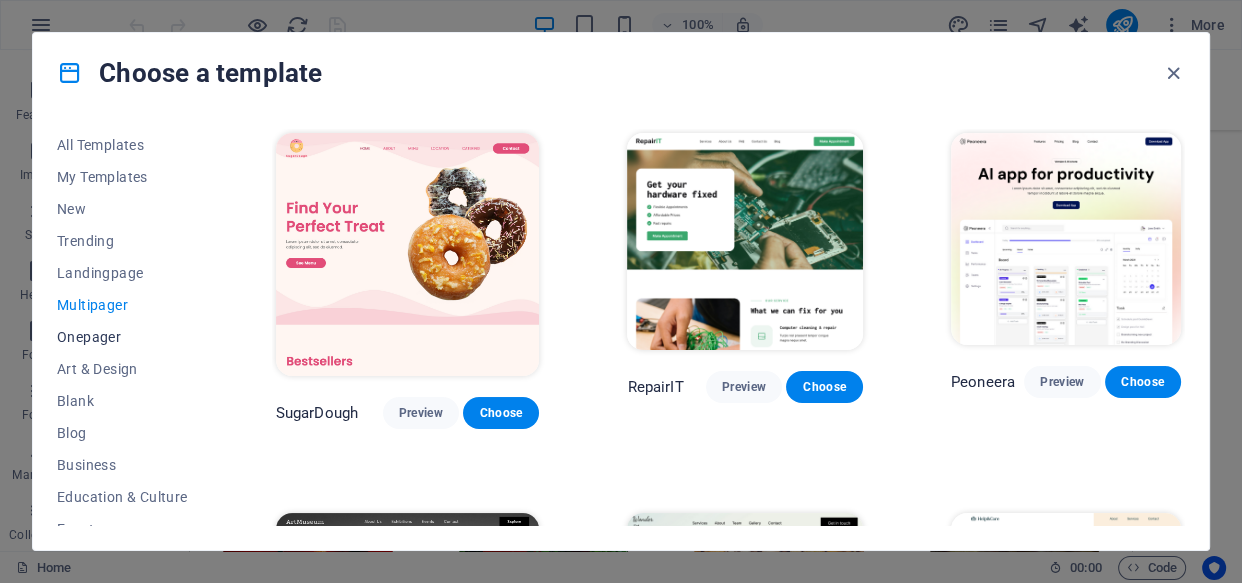 click on "Onepager" at bounding box center [122, 337] 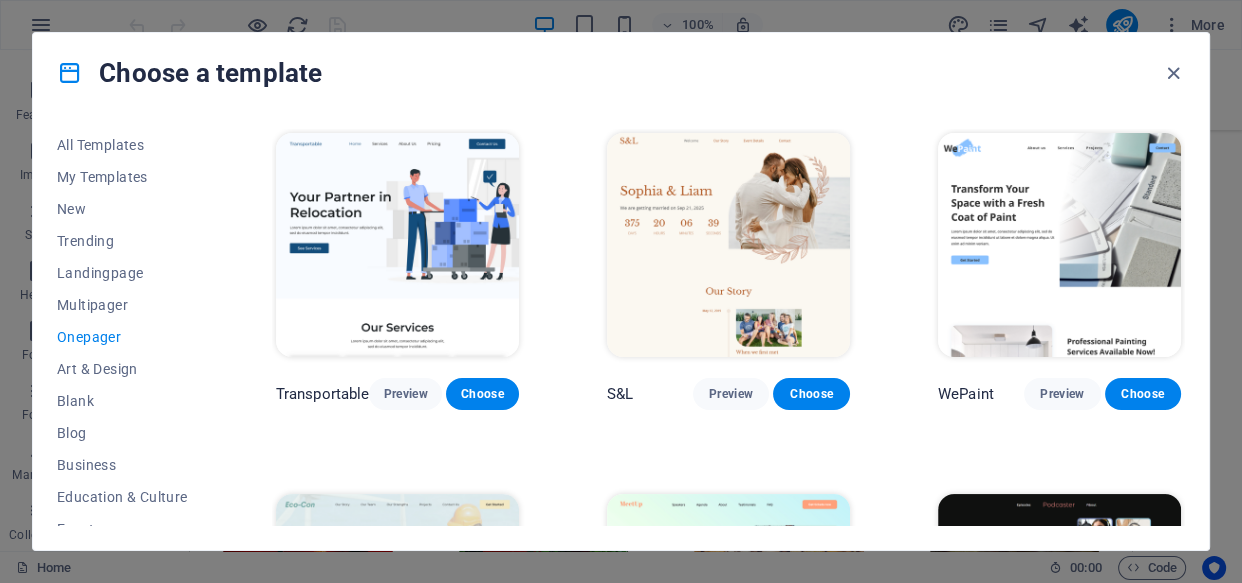 click on "Transportable Preview Choose S&L Preview Choose WePaint Preview Choose Eco-Con Preview Choose MeetUp Preview Choose Podcaster Preview Choose UrbanNest Interiors Preview Choose Green Change Preview Choose Cleaner Preview Choose Johanna James Preview Choose Drive Preview Choose Wanderlust Preview Choose BERLIN Preview Choose Gadgets Preview Choose Max Hatzy Preview Choose Handyman Preview Choose Blogger Preview Choose Création Preview Choose Pesk Preview Choose Priodas Preview Choose Wireframe One Preview Choose Evergreen Preview Choose Kids-Events Preview Choose CleanCar Preview Choose Protector Preview Choose Pizzeria Di Dio Preview Choose Vinyasa Preview Choose Maki Preview Choose Woody Preview Choose BRGs Preview Choose Genius Preview Choose Volare Preview Choose Mr. LockSmith Preview Choose Fullprint Preview Choose Financia Preview Choose Green mile Preview Choose CarCity Preview Choose The Gallery Preview Choose Educare Preview Choose Smiile Preview Choose Mielo Preview Choose Sharky Fitness Preview Opus" at bounding box center [728, 327] 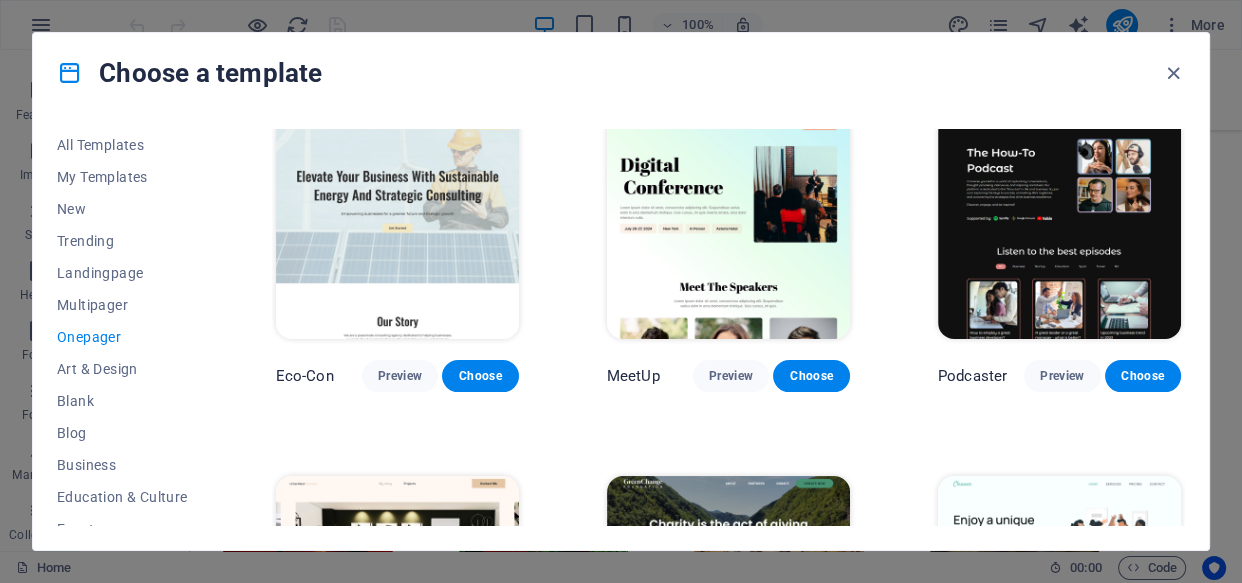scroll, scrollTop: 406, scrollLeft: 0, axis: vertical 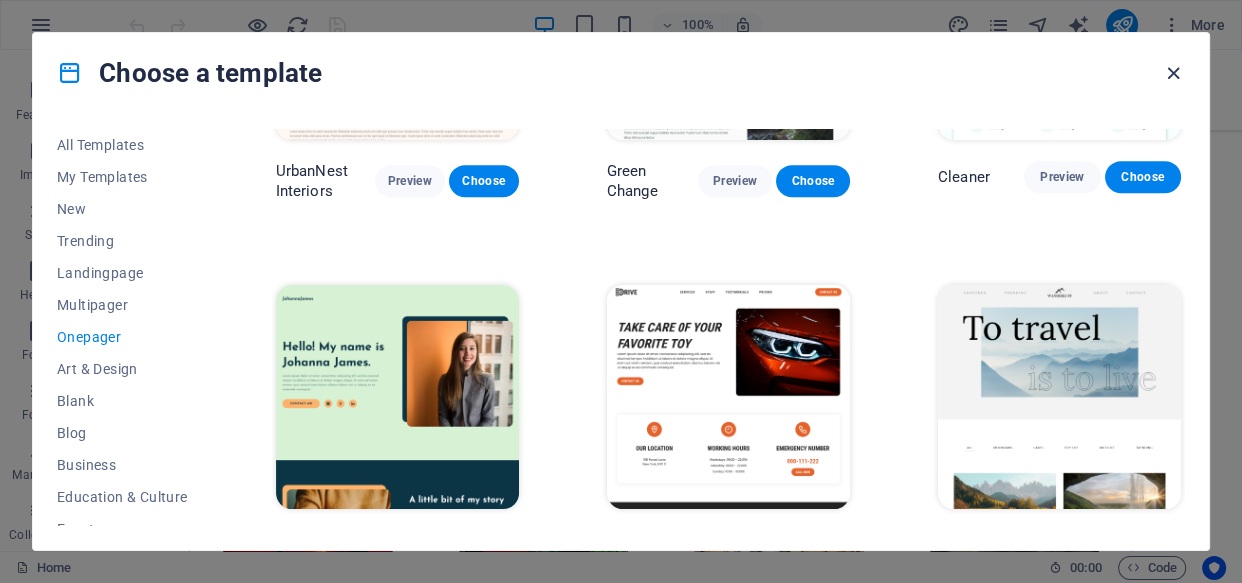 click at bounding box center (1173, 73) 